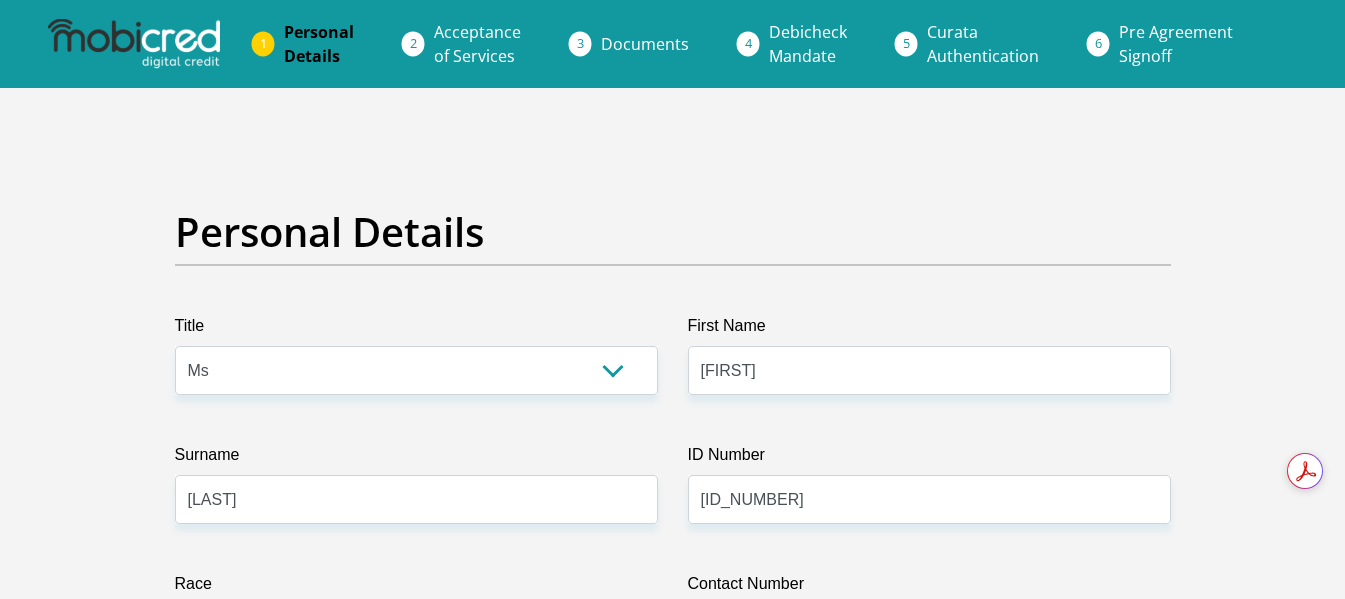 select on "Ms" 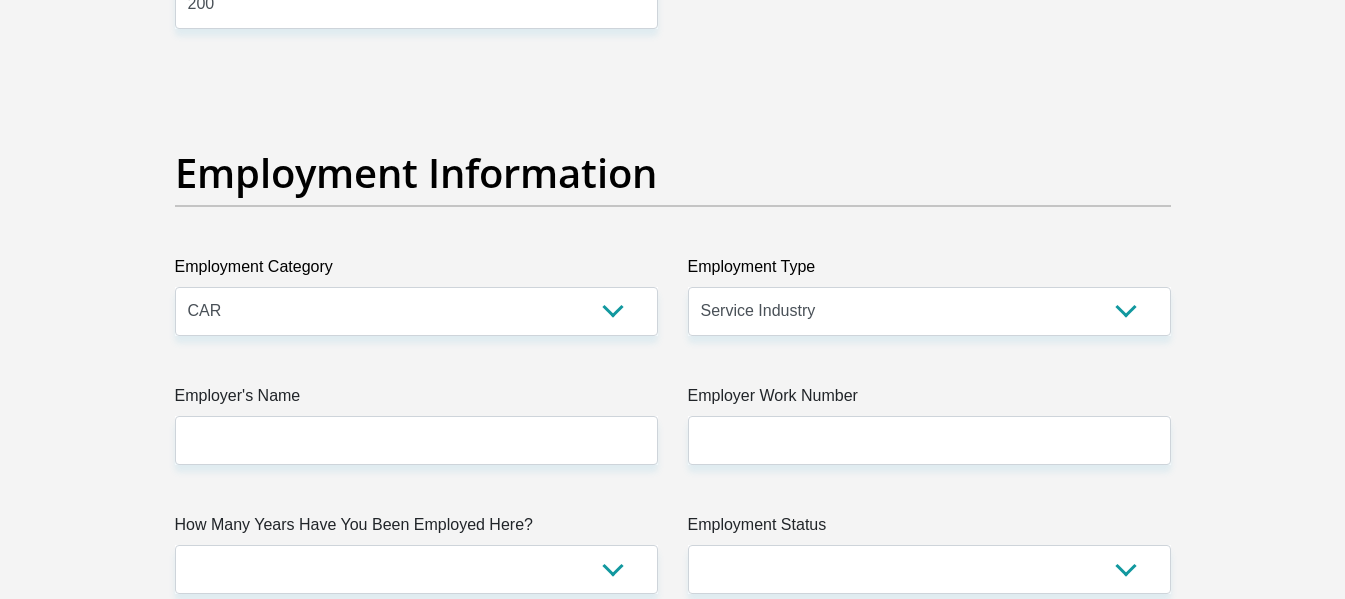 scroll, scrollTop: 3600, scrollLeft: 0, axis: vertical 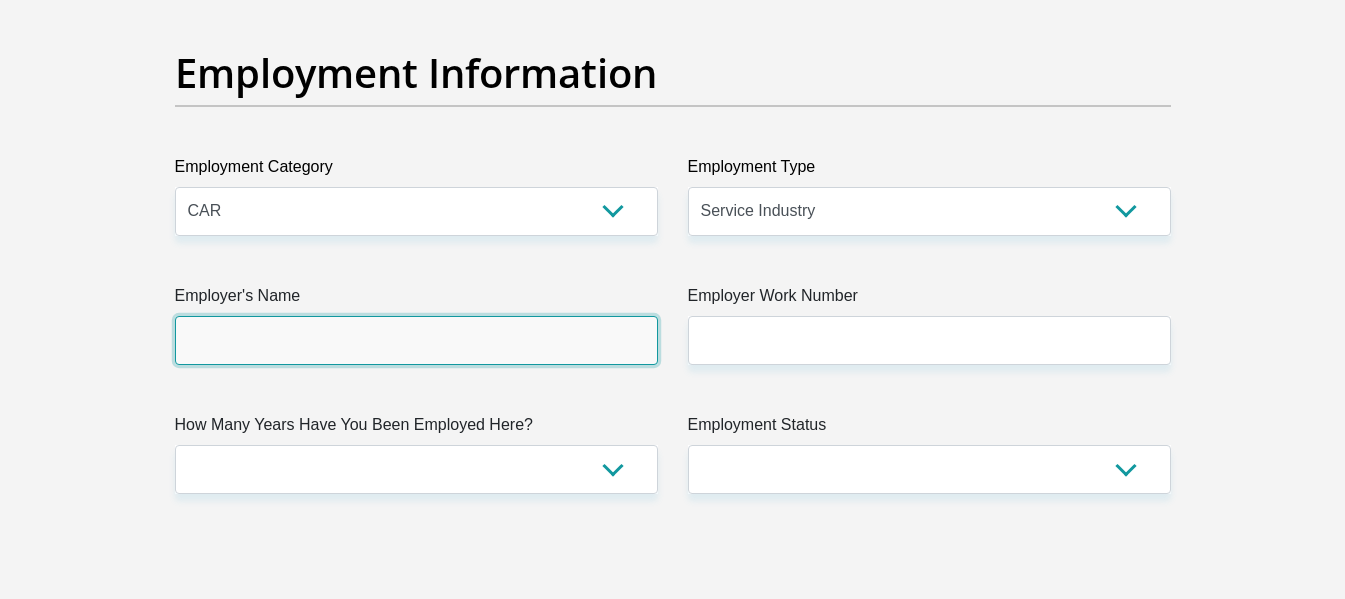 click on "Employer's Name" at bounding box center [416, 340] 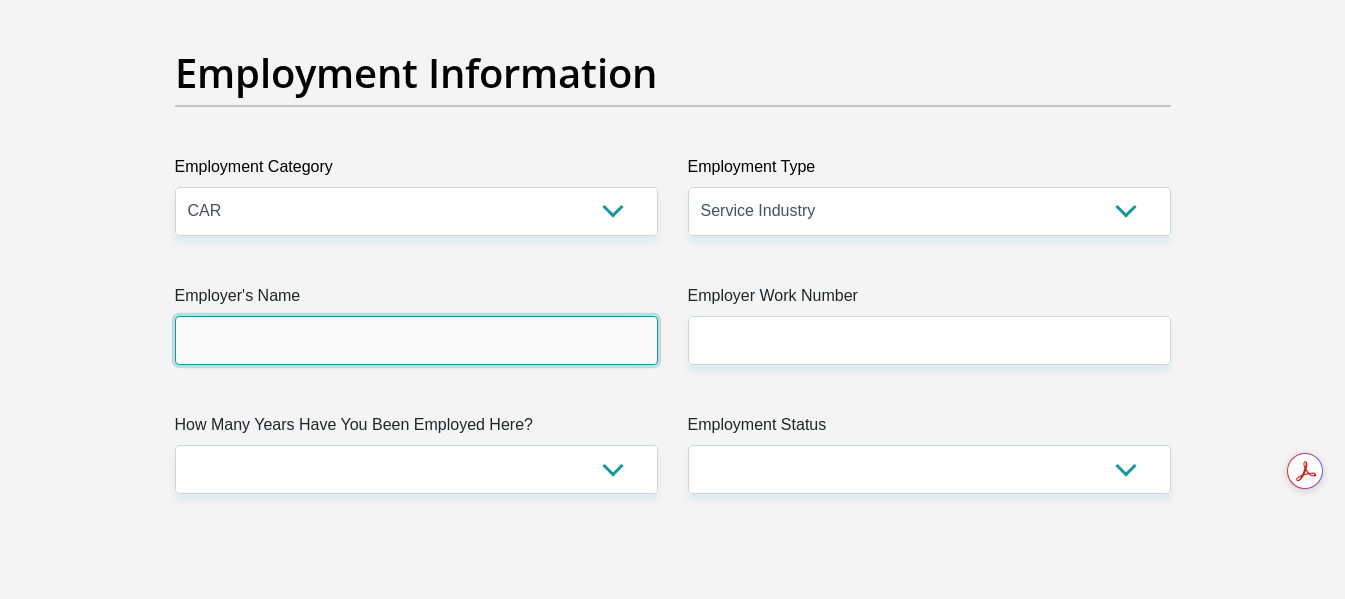 type on "[USERNAME]" 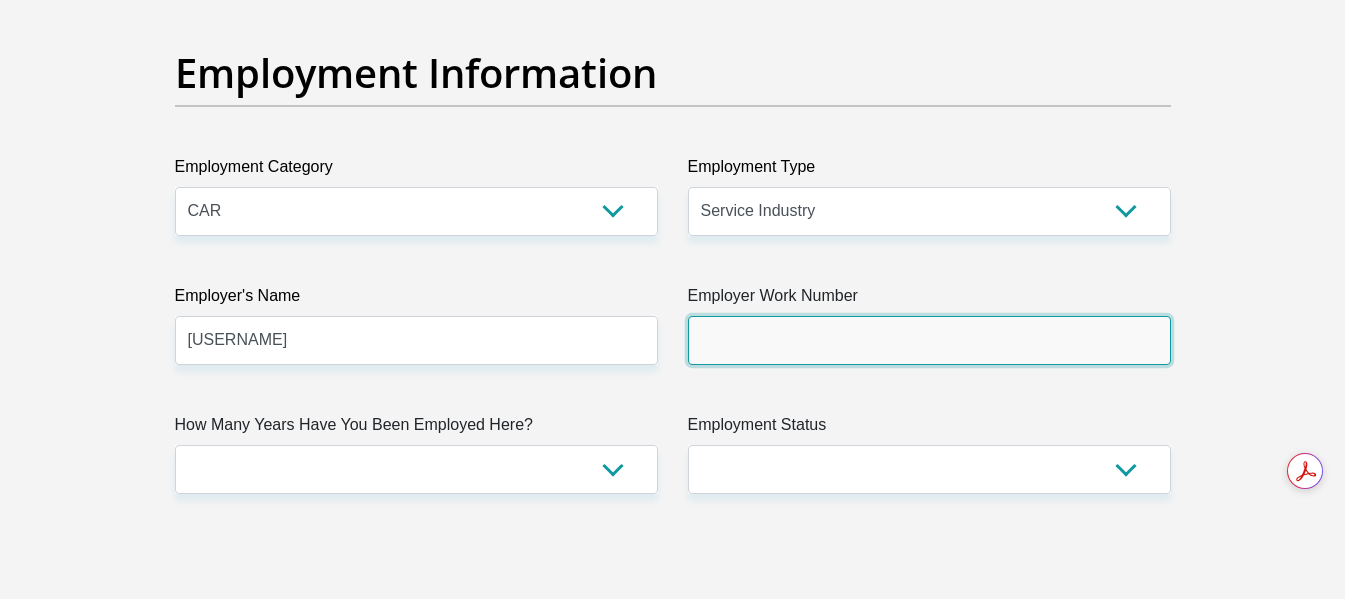 click on "Employer Work Number" at bounding box center (929, 340) 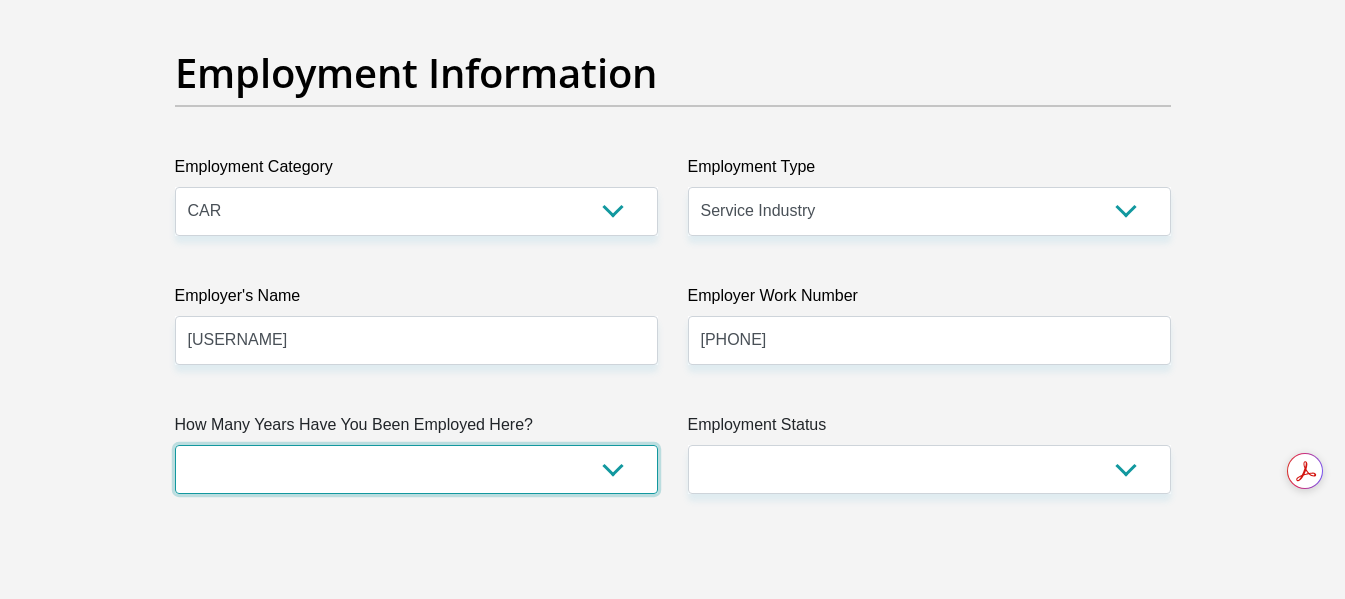 click on "less than 1 year
1-3 years
3-5 years
5+ years" at bounding box center (416, 469) 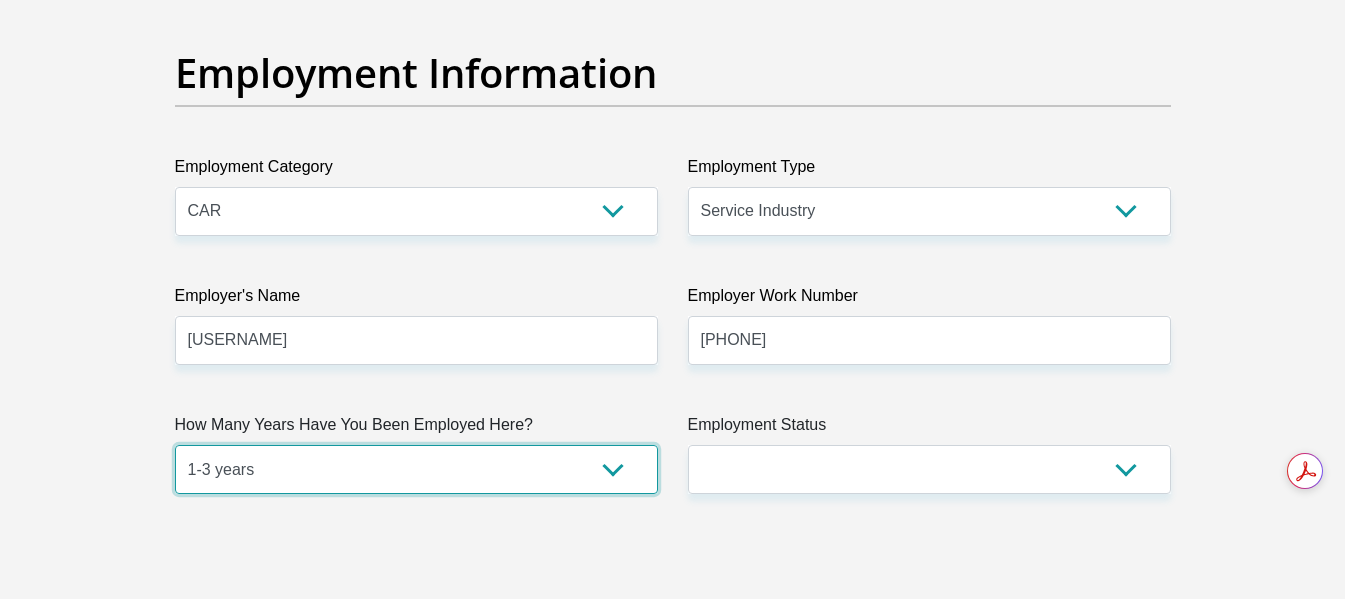 click on "less than 1 year
1-3 years
3-5 years
5+ years" at bounding box center (416, 469) 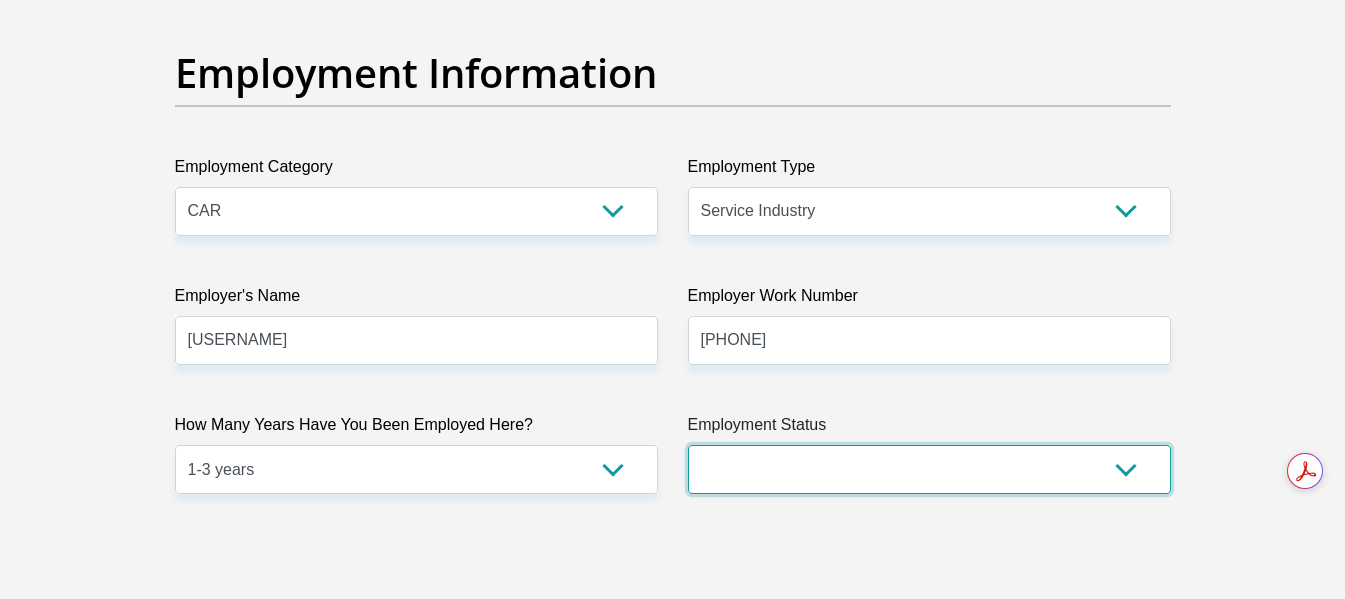 click on "Permanent/Full-time
Part-time/Casual
Contract Worker
Self-Employed
Housewife
Retired
Student
Medically Boarded
Disability
Unemployed" at bounding box center (929, 469) 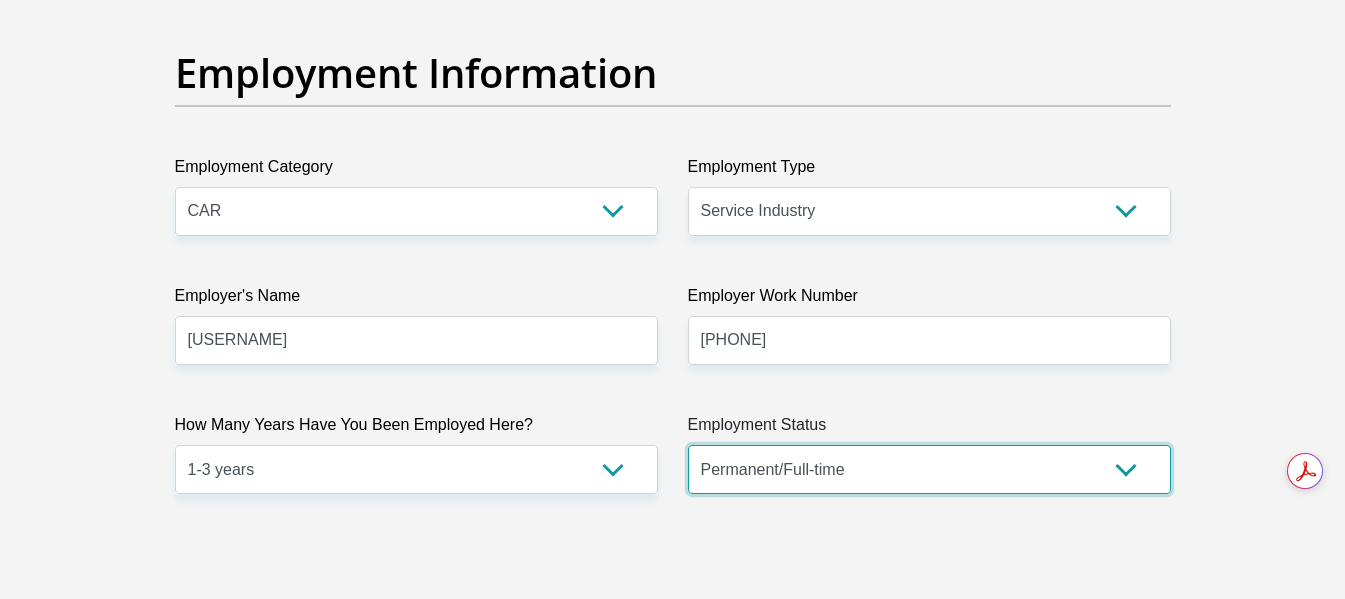 click on "Permanent/Full-time
Part-time/Casual
Contract Worker
Self-Employed
Housewife
Retired
Student
Medically Boarded
Disability
Unemployed" at bounding box center (929, 469) 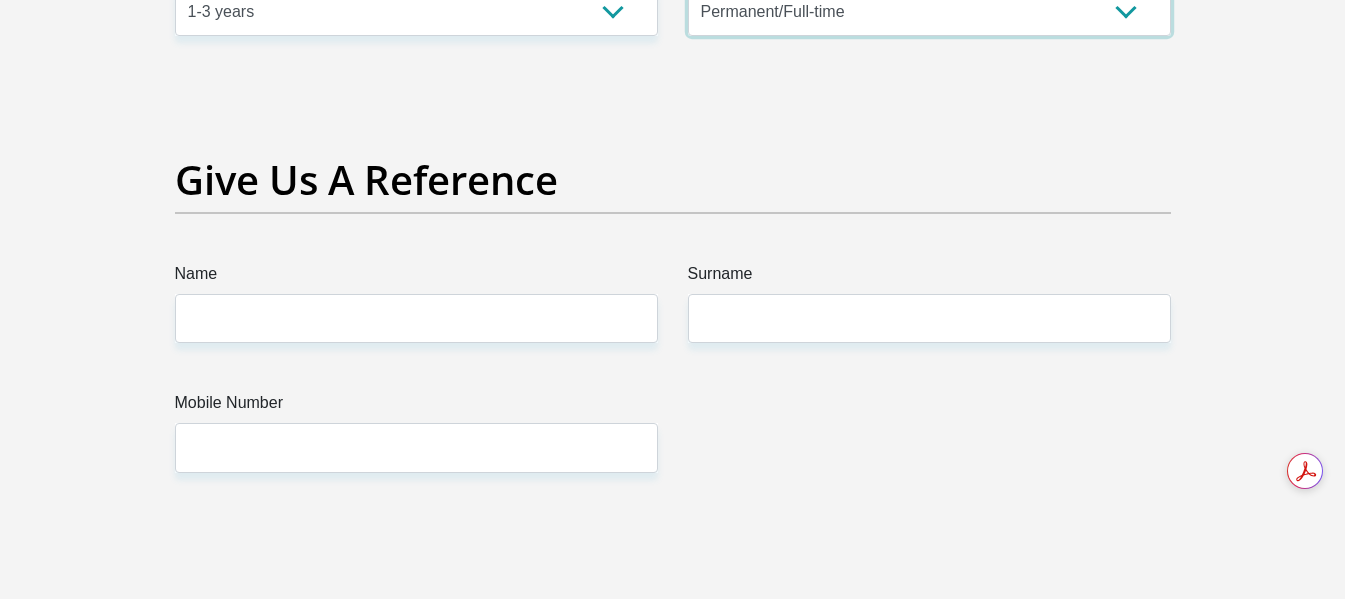 scroll, scrollTop: 4100, scrollLeft: 0, axis: vertical 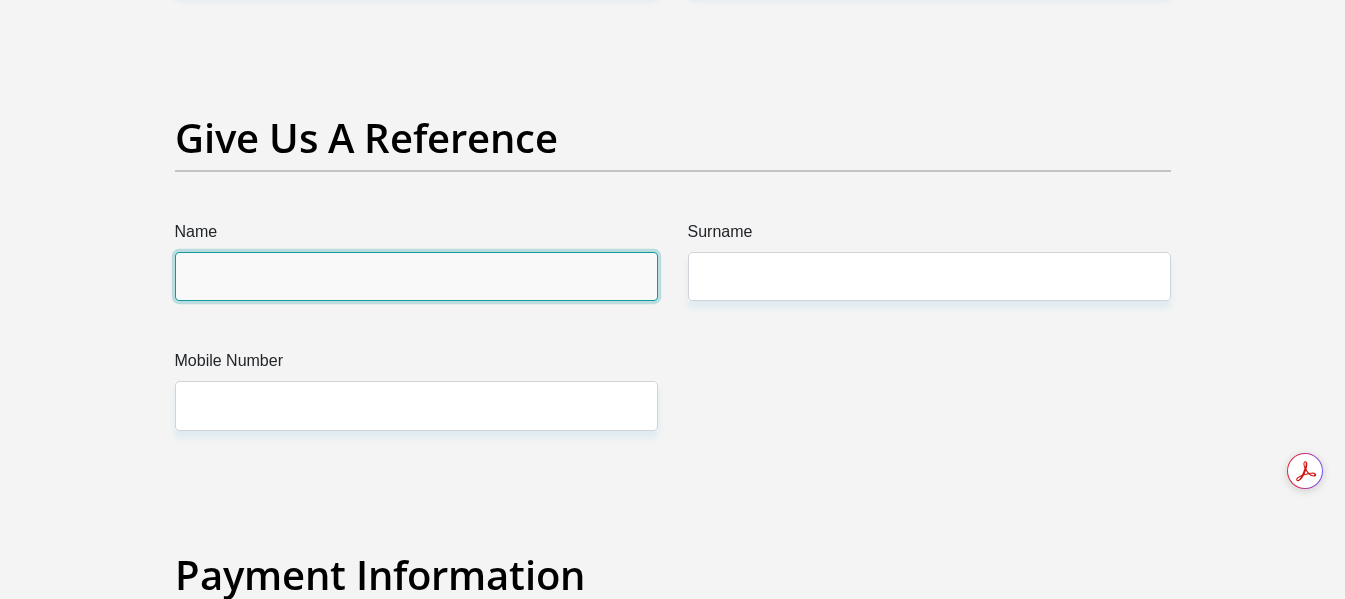 click on "Name" at bounding box center [416, 276] 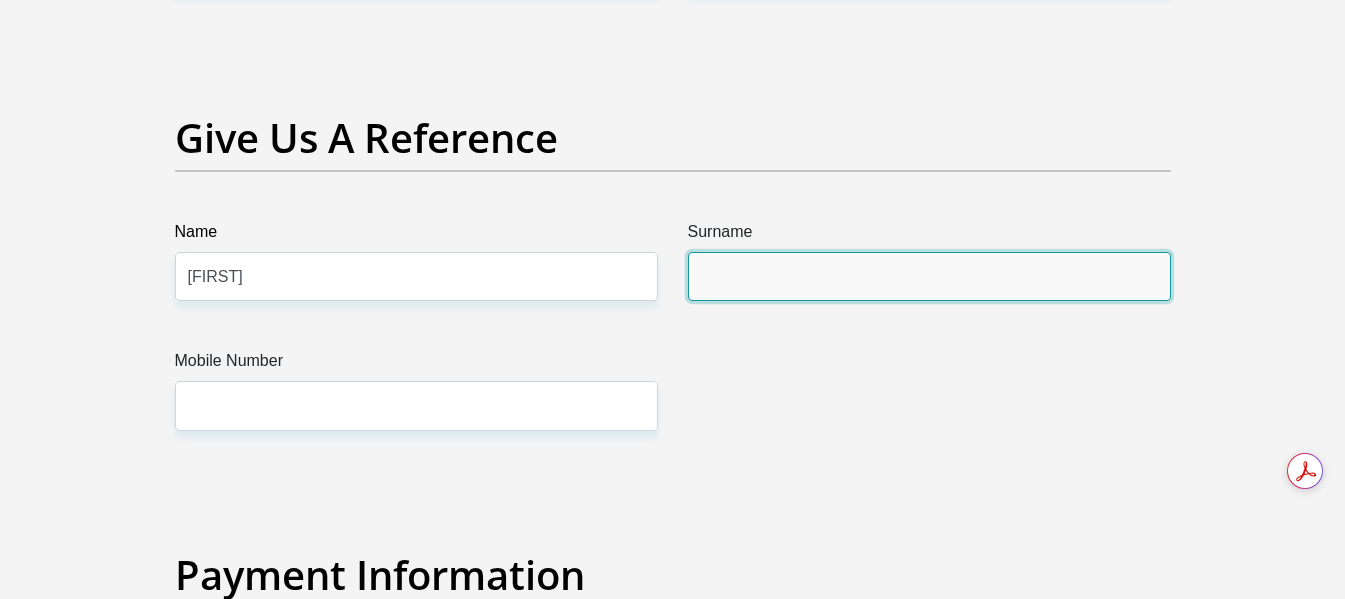 click on "Surname" at bounding box center (929, 276) 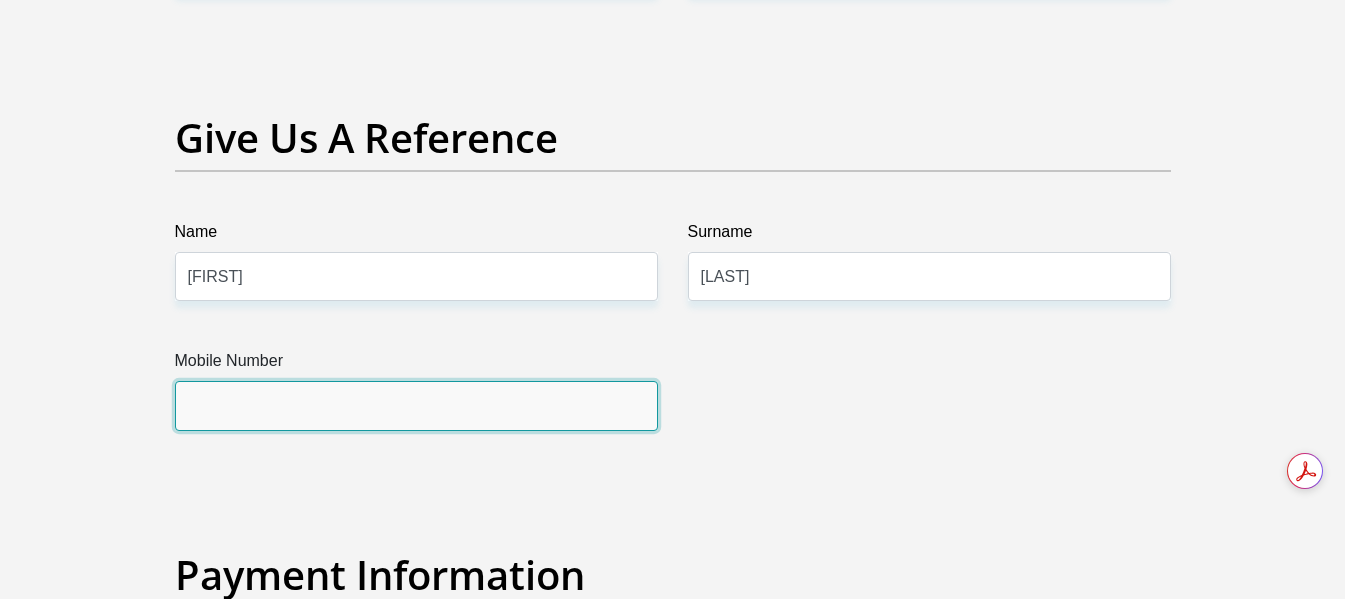 click on "Mobile Number" at bounding box center [416, 405] 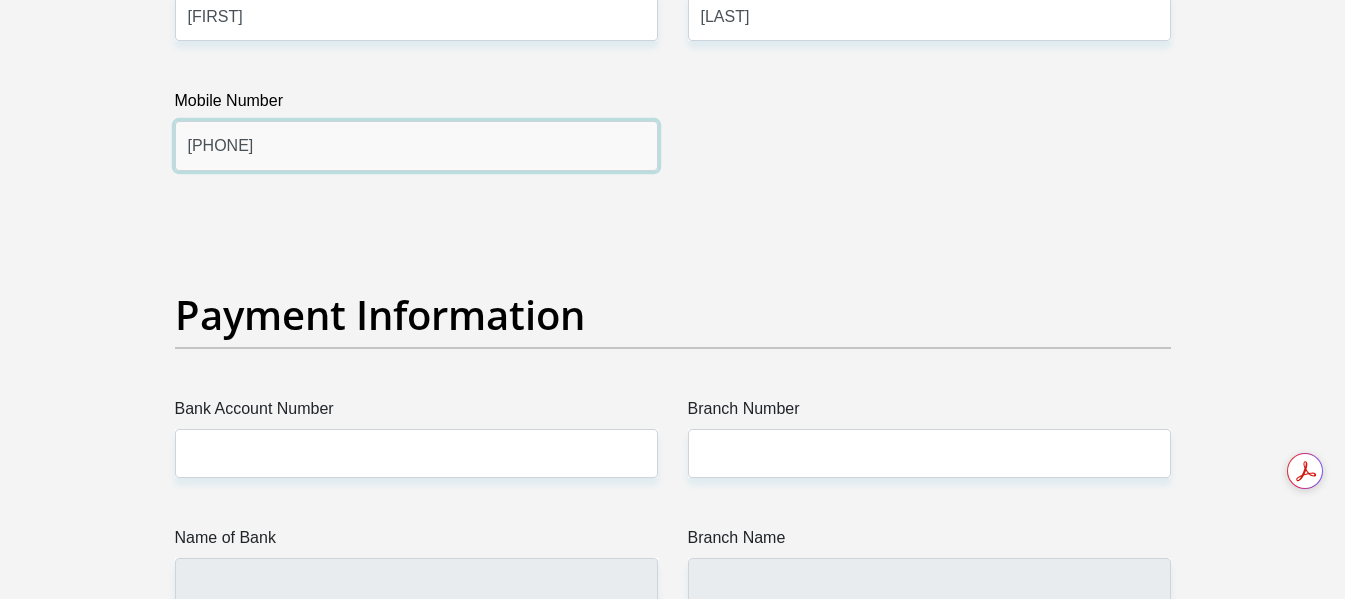 scroll, scrollTop: 4400, scrollLeft: 0, axis: vertical 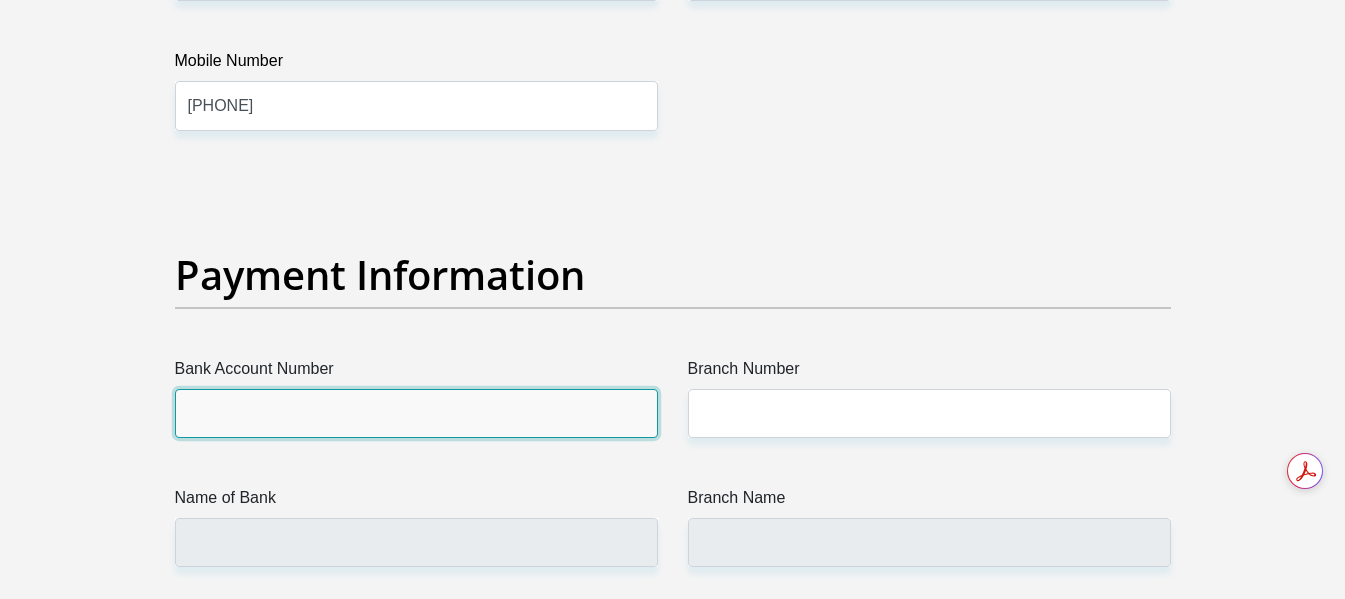 click on "Bank Account Number" at bounding box center [416, 413] 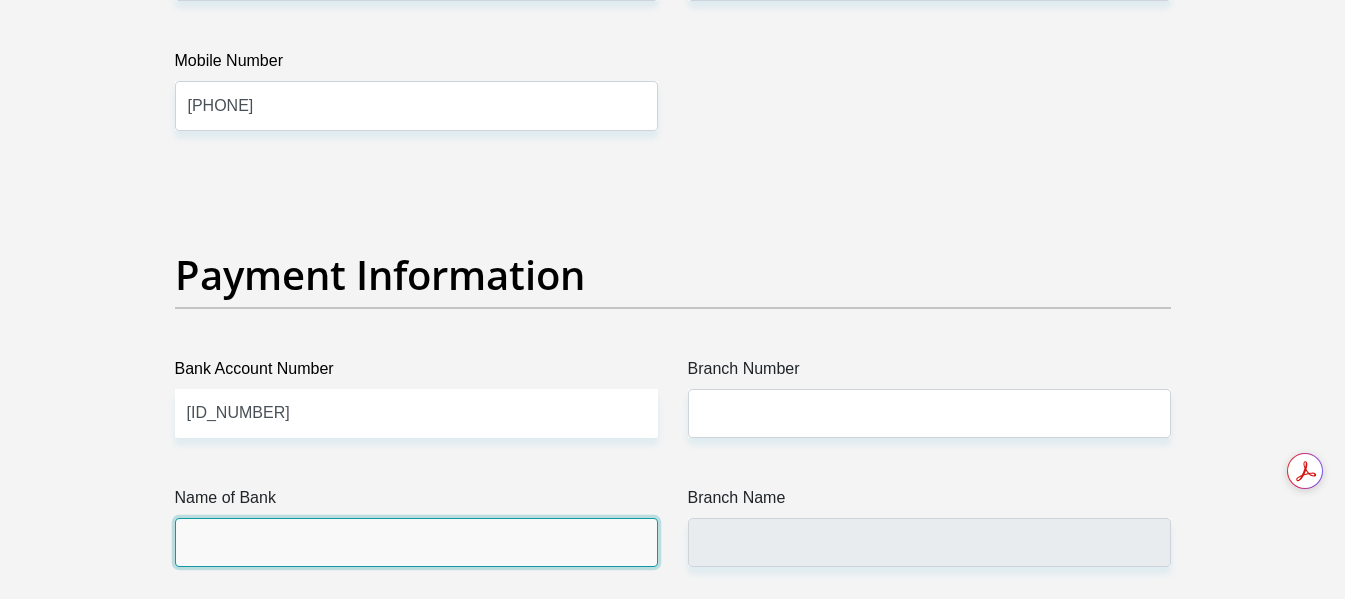 click on "Name of Bank" at bounding box center (416, 542) 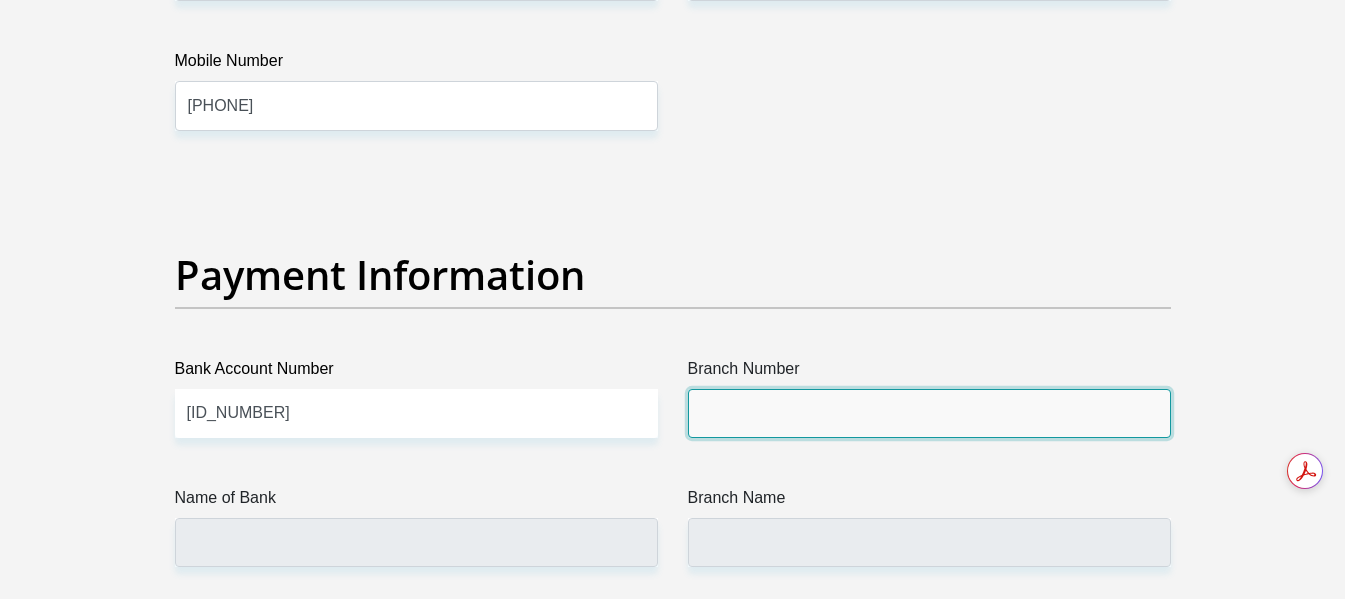 click on "Branch Number" at bounding box center (929, 413) 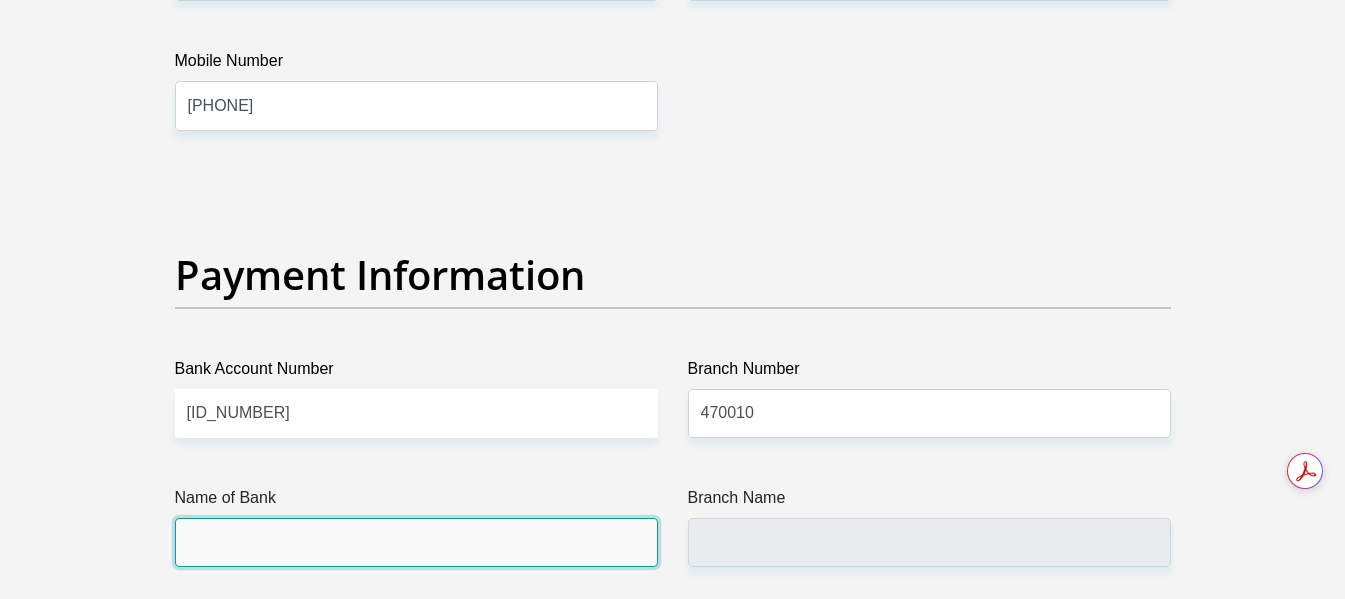 click on "Name of Bank" at bounding box center (416, 542) 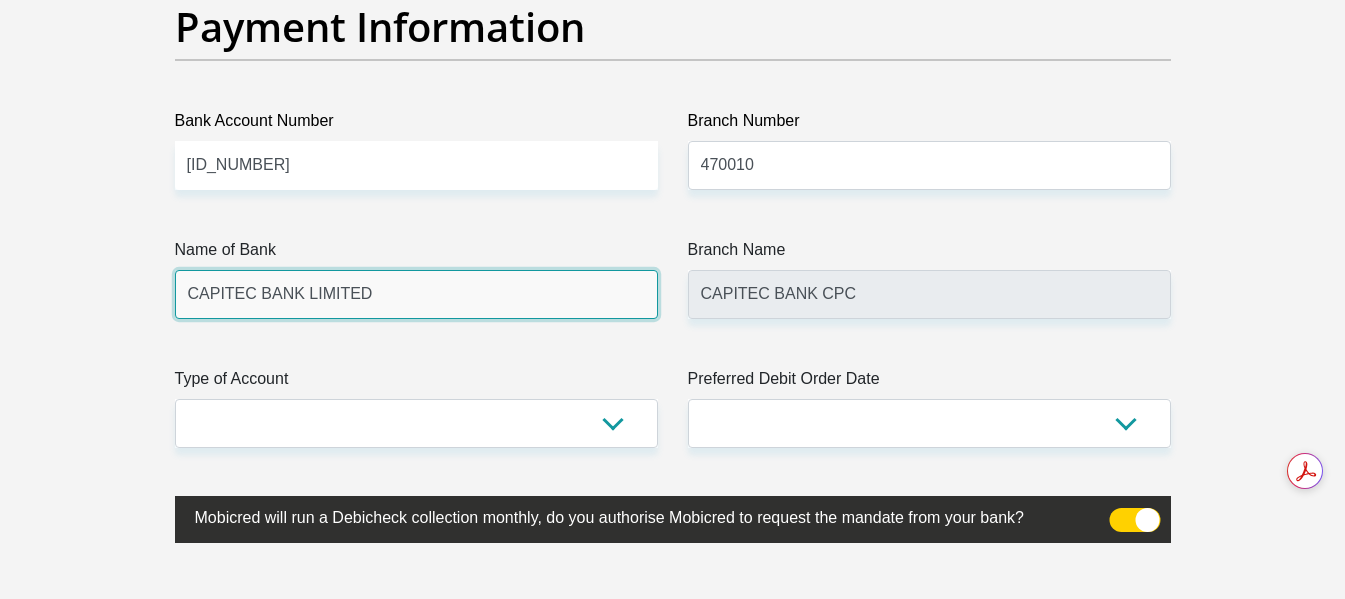 scroll, scrollTop: 4700, scrollLeft: 0, axis: vertical 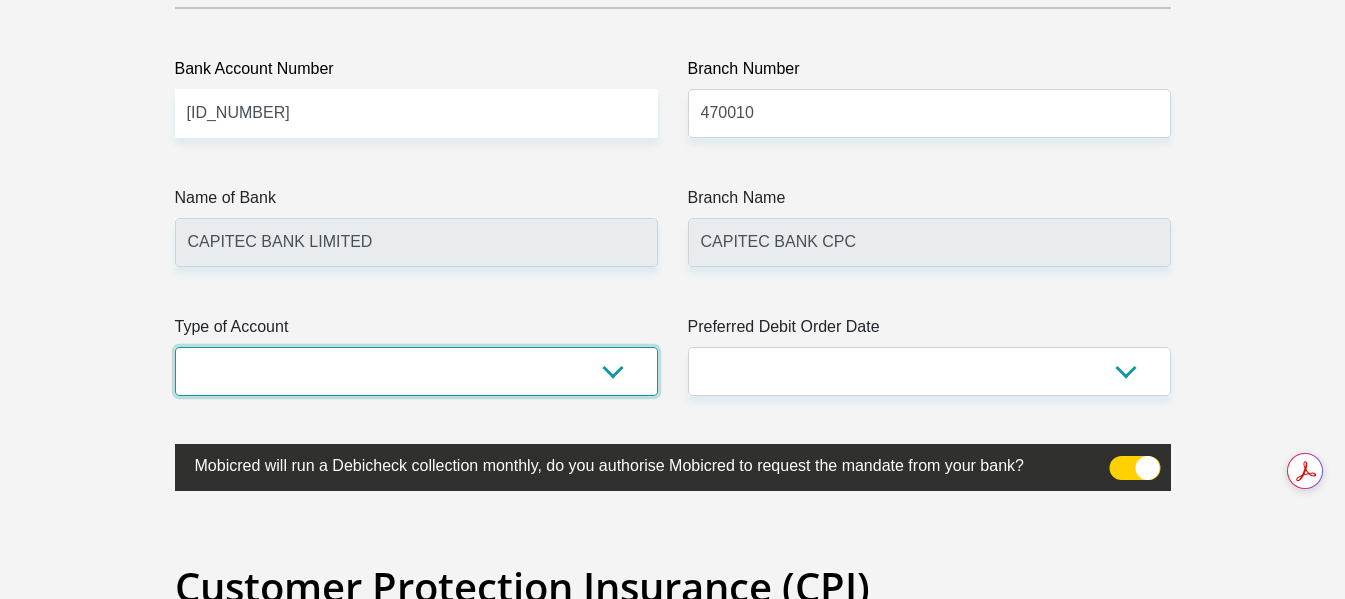 click on "Cheque
Savings" at bounding box center (416, 371) 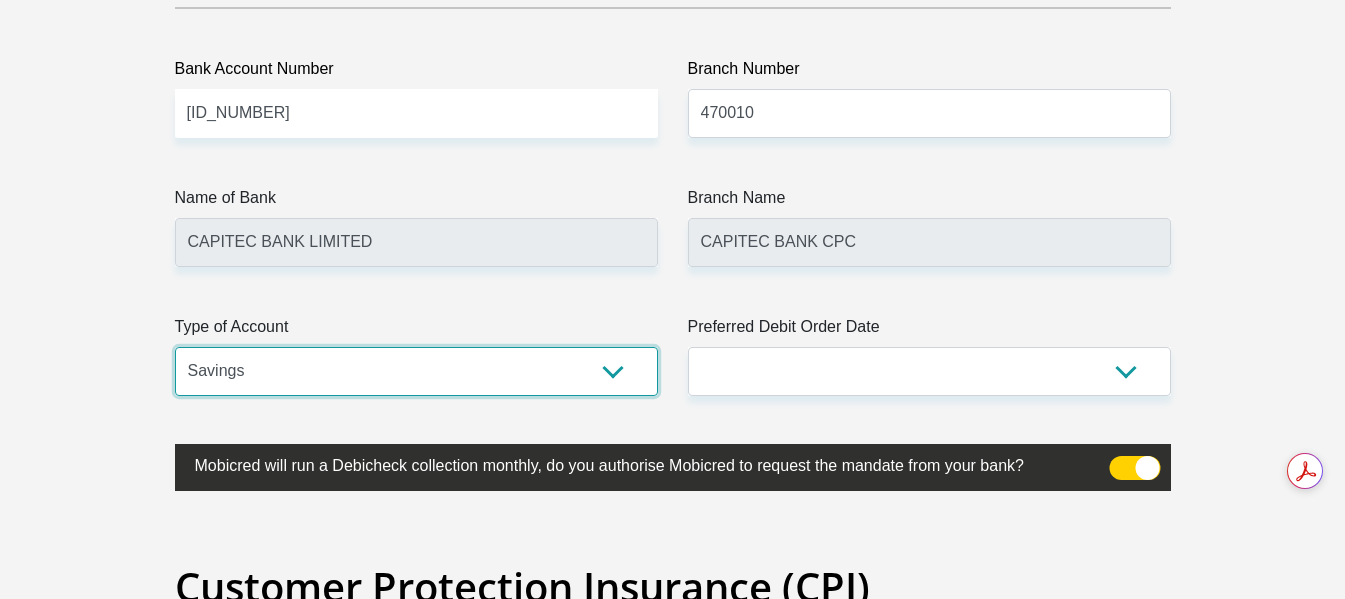 click on "Cheque
Savings" at bounding box center [416, 371] 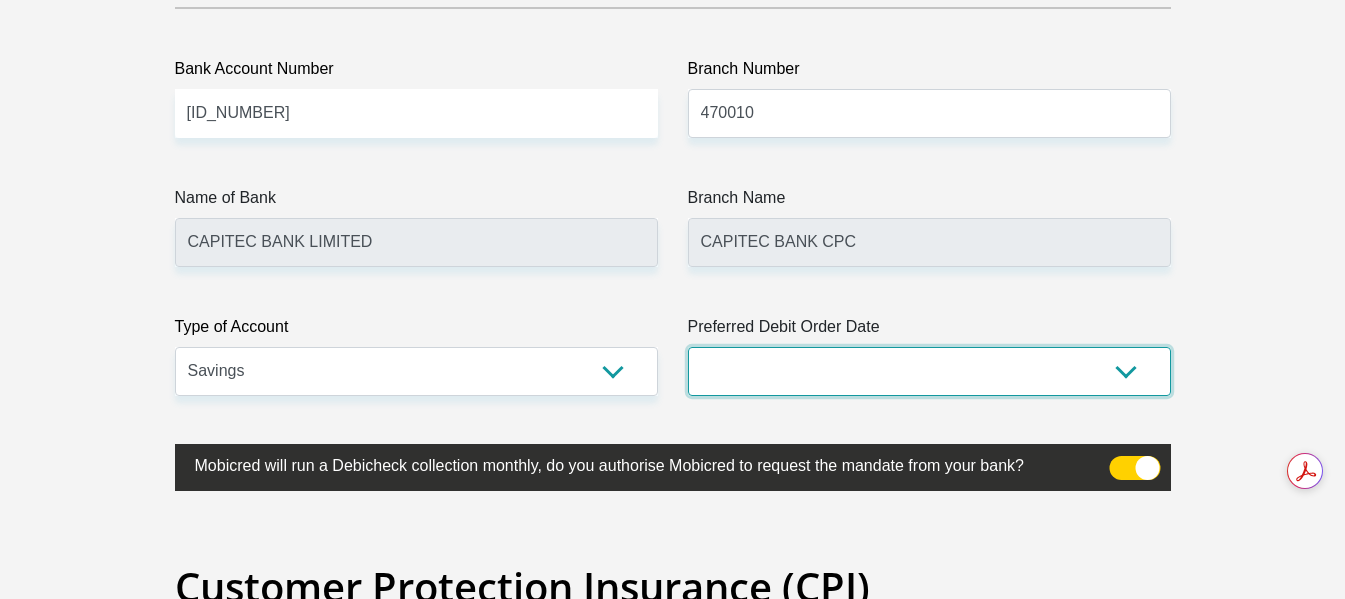 click on "1st
2nd
3rd
4th
5th
7th
18th
19th
20th
21st
22nd
23rd
24th
25th
26th
27th
28th
29th
30th" at bounding box center (929, 371) 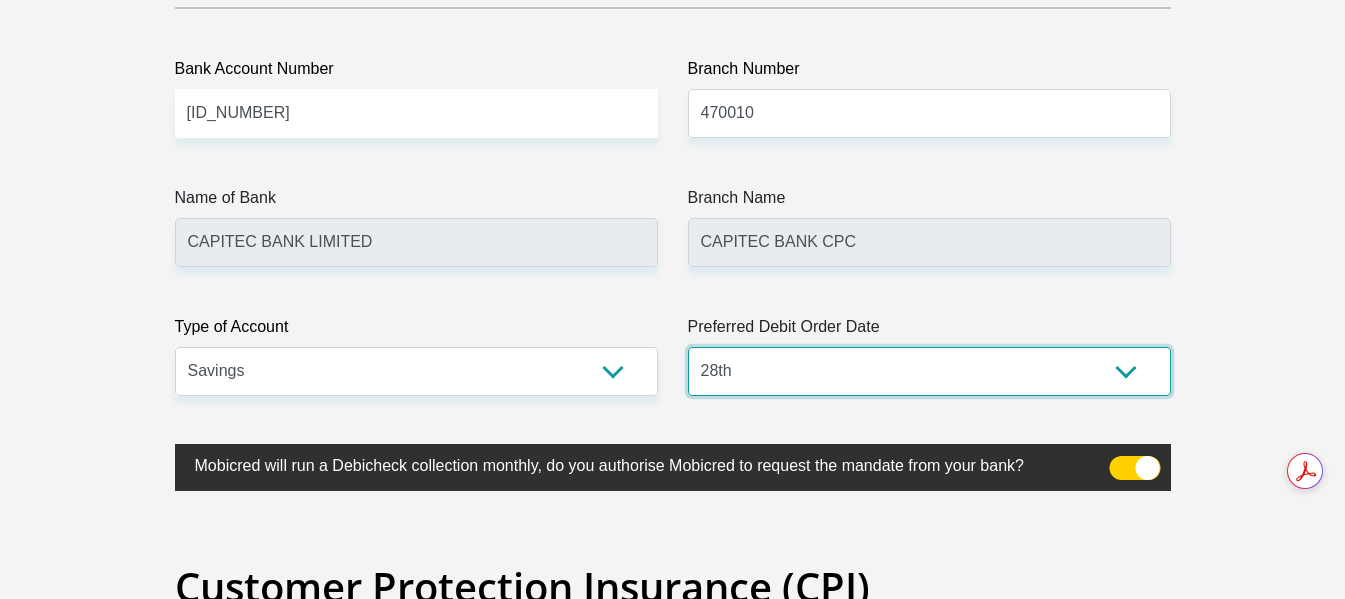 click on "1st
2nd
3rd
4th
5th
7th
18th
19th
20th
21st
22nd
23rd
24th
25th
26th
27th
28th
29th
30th" at bounding box center [929, 371] 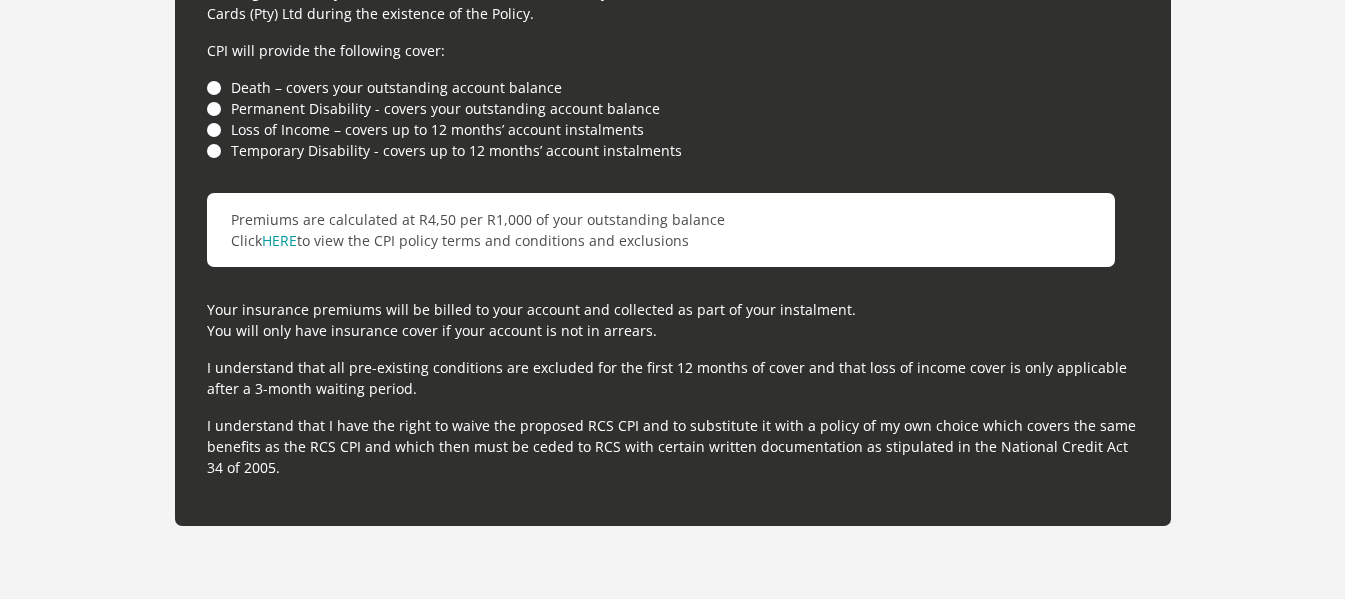 scroll, scrollTop: 6100, scrollLeft: 0, axis: vertical 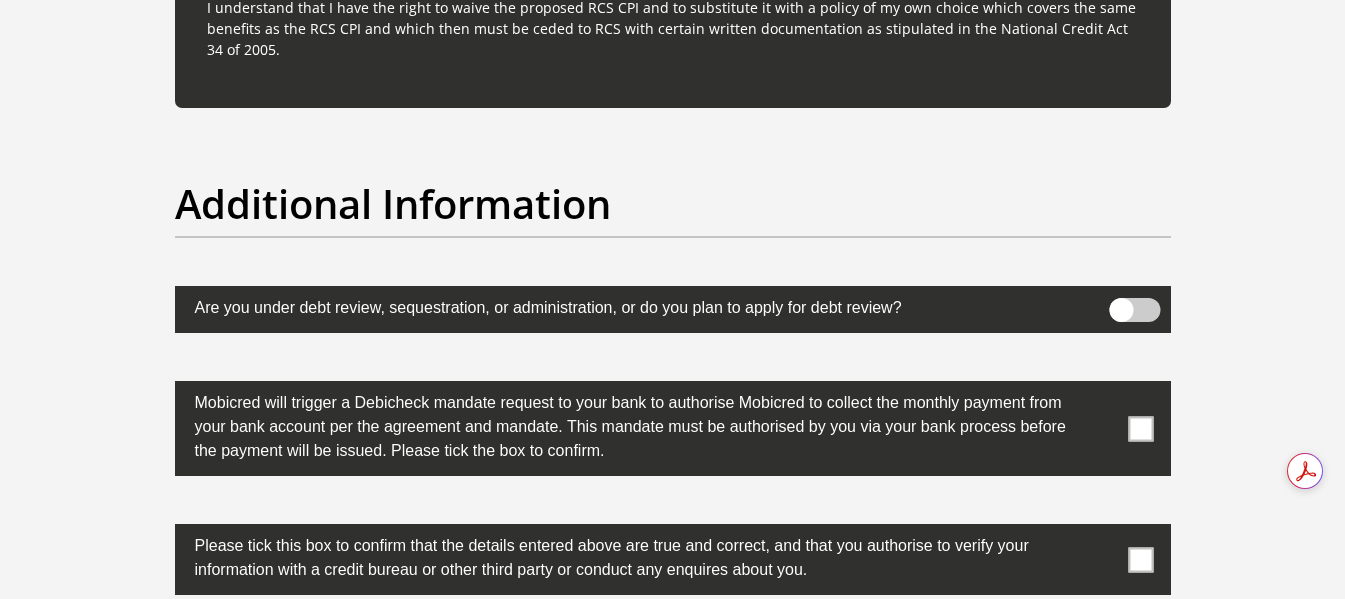 click at bounding box center [1140, 428] 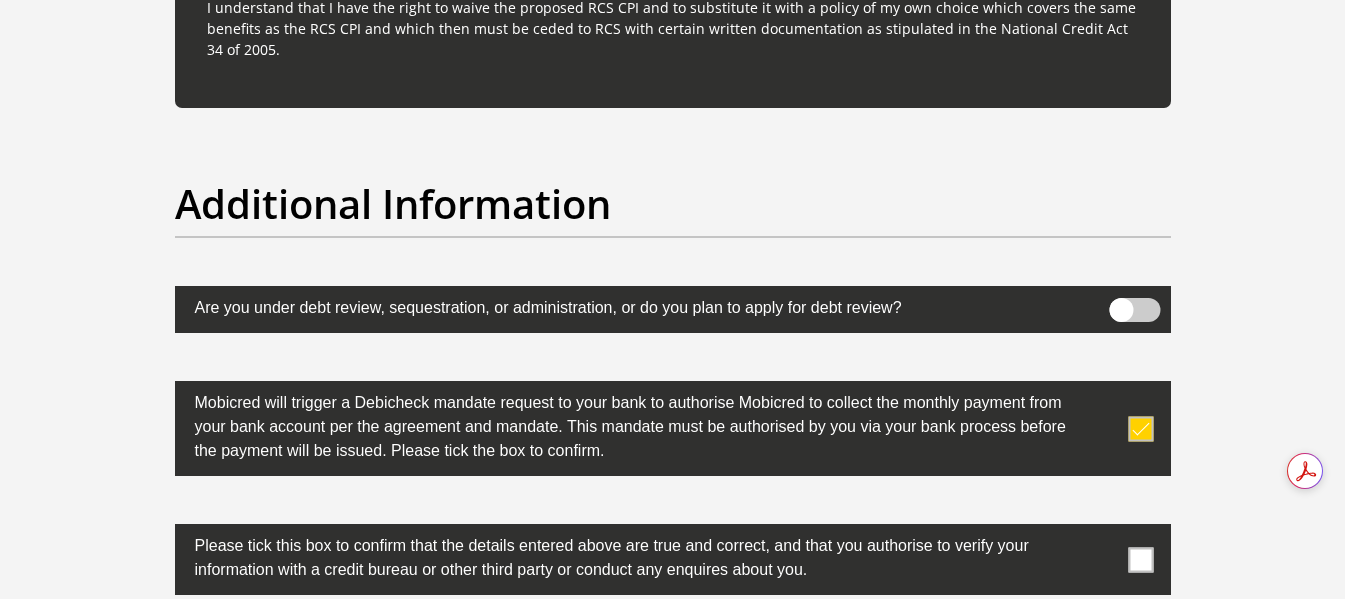 click at bounding box center [1140, 559] 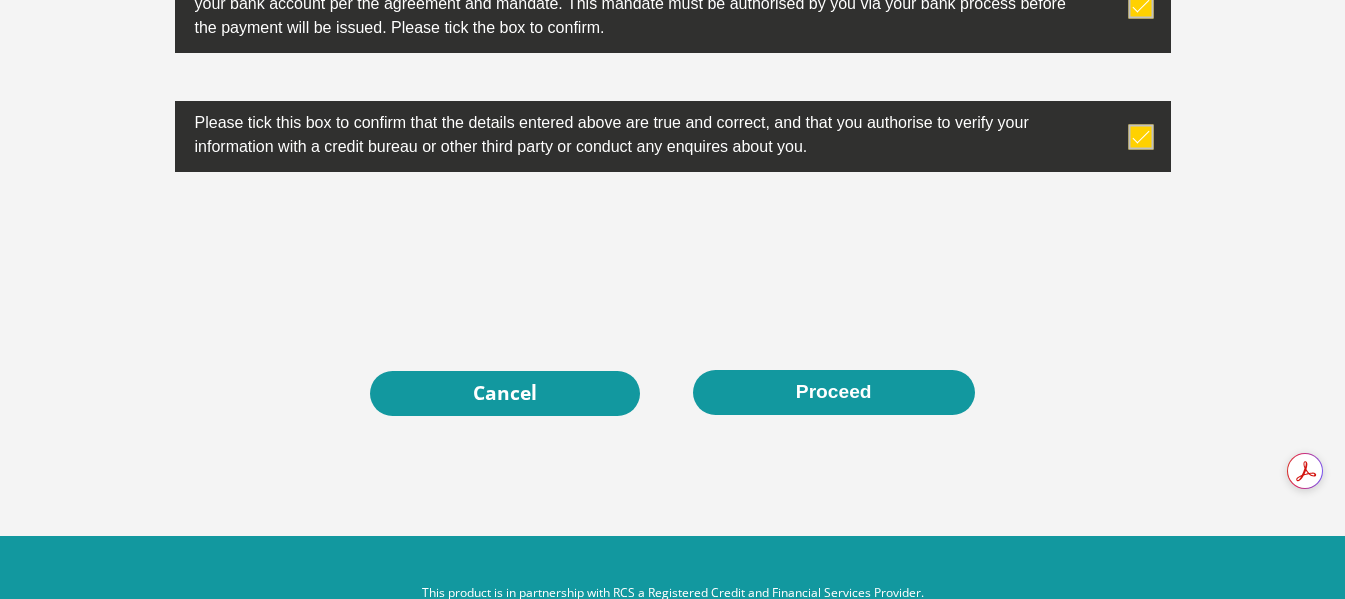 scroll, scrollTop: 6576, scrollLeft: 0, axis: vertical 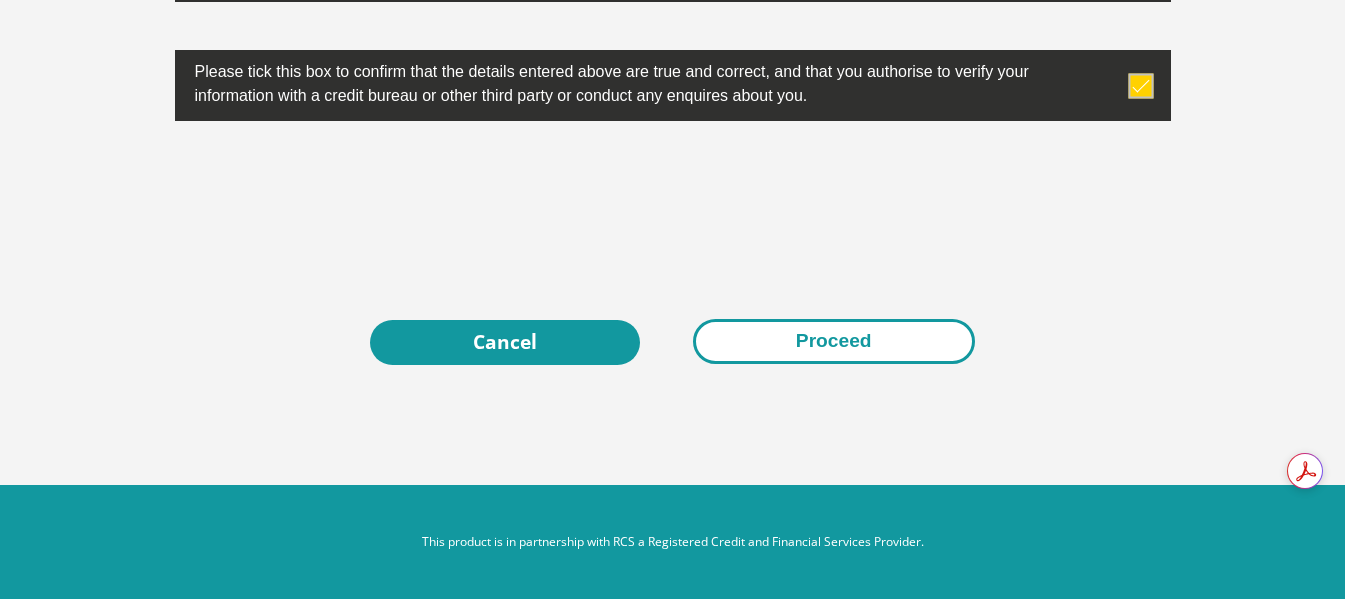 click on "Proceed" at bounding box center [834, 341] 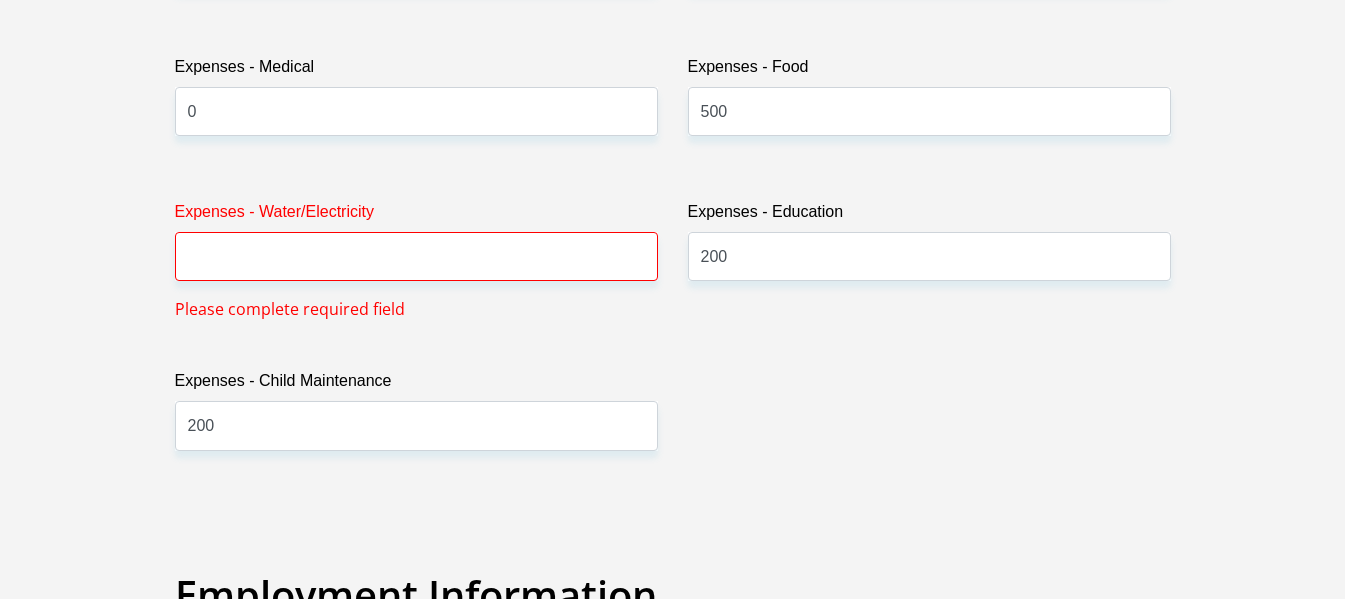 scroll, scrollTop: 3099, scrollLeft: 0, axis: vertical 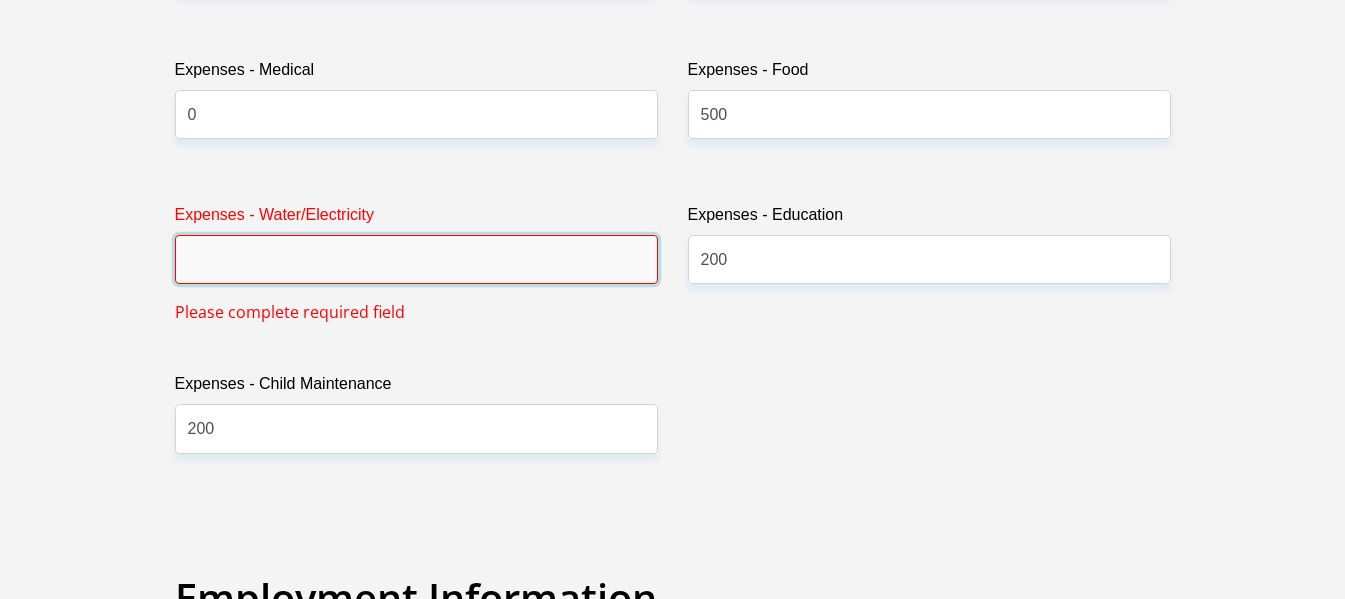 click on "Expenses - Water/Electricity" at bounding box center [416, 259] 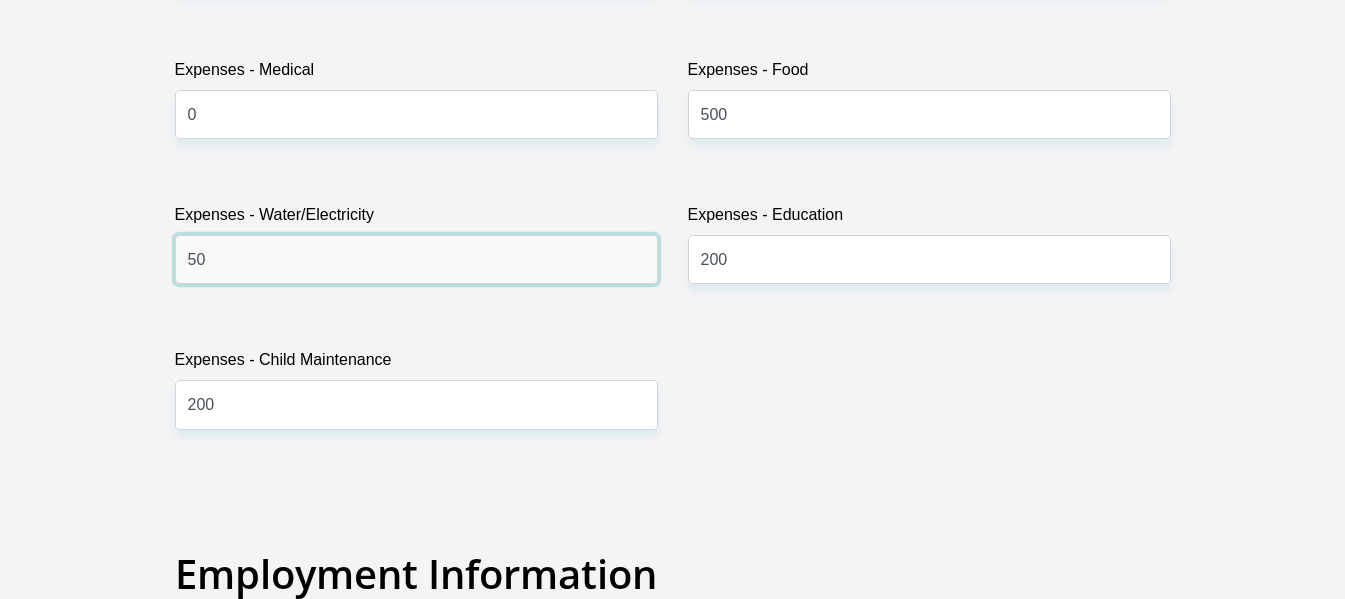type on "50" 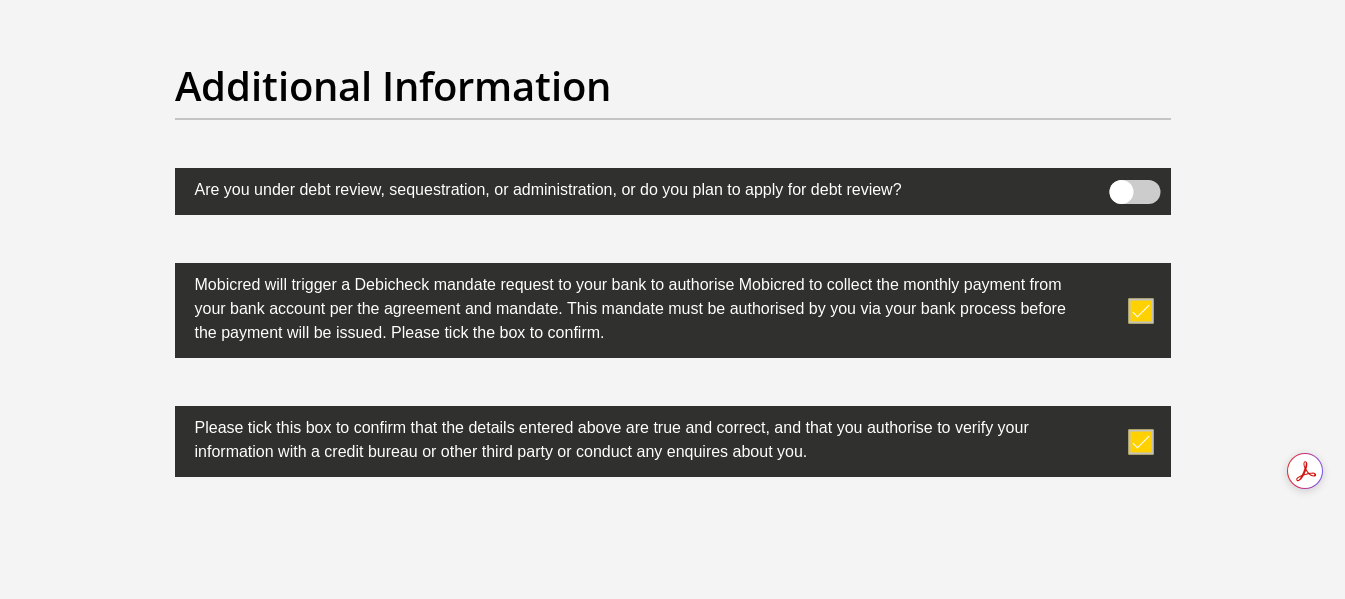 scroll, scrollTop: 6576, scrollLeft: 0, axis: vertical 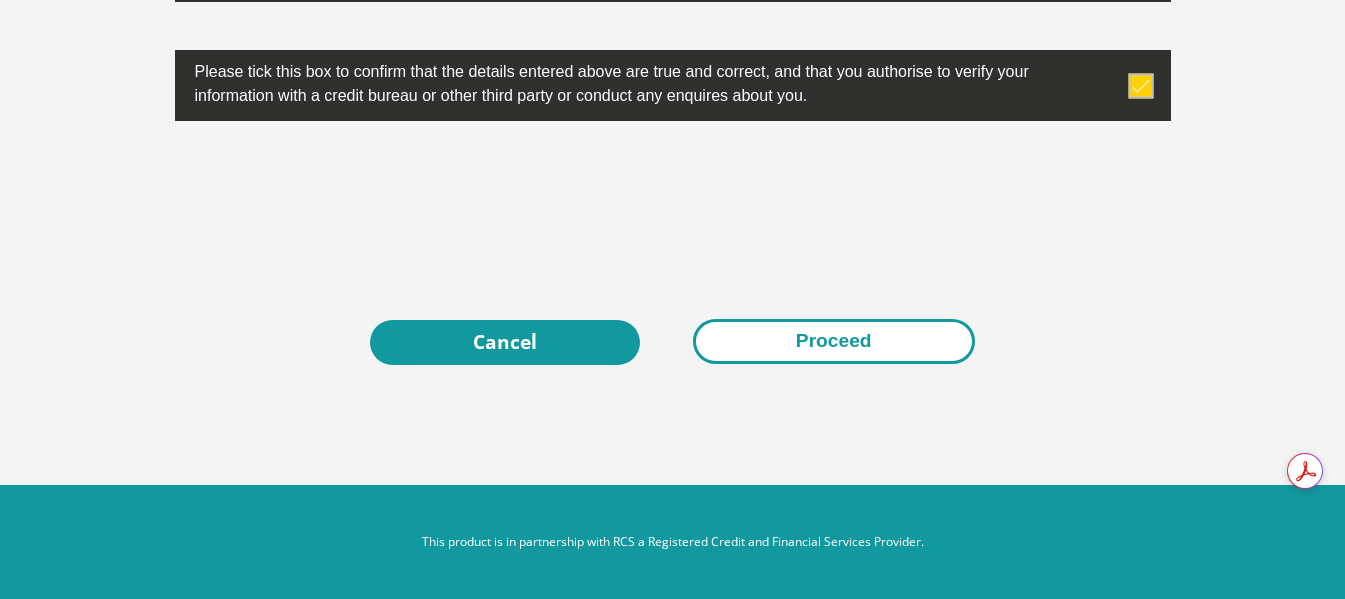 click on "Proceed" at bounding box center [834, 341] 